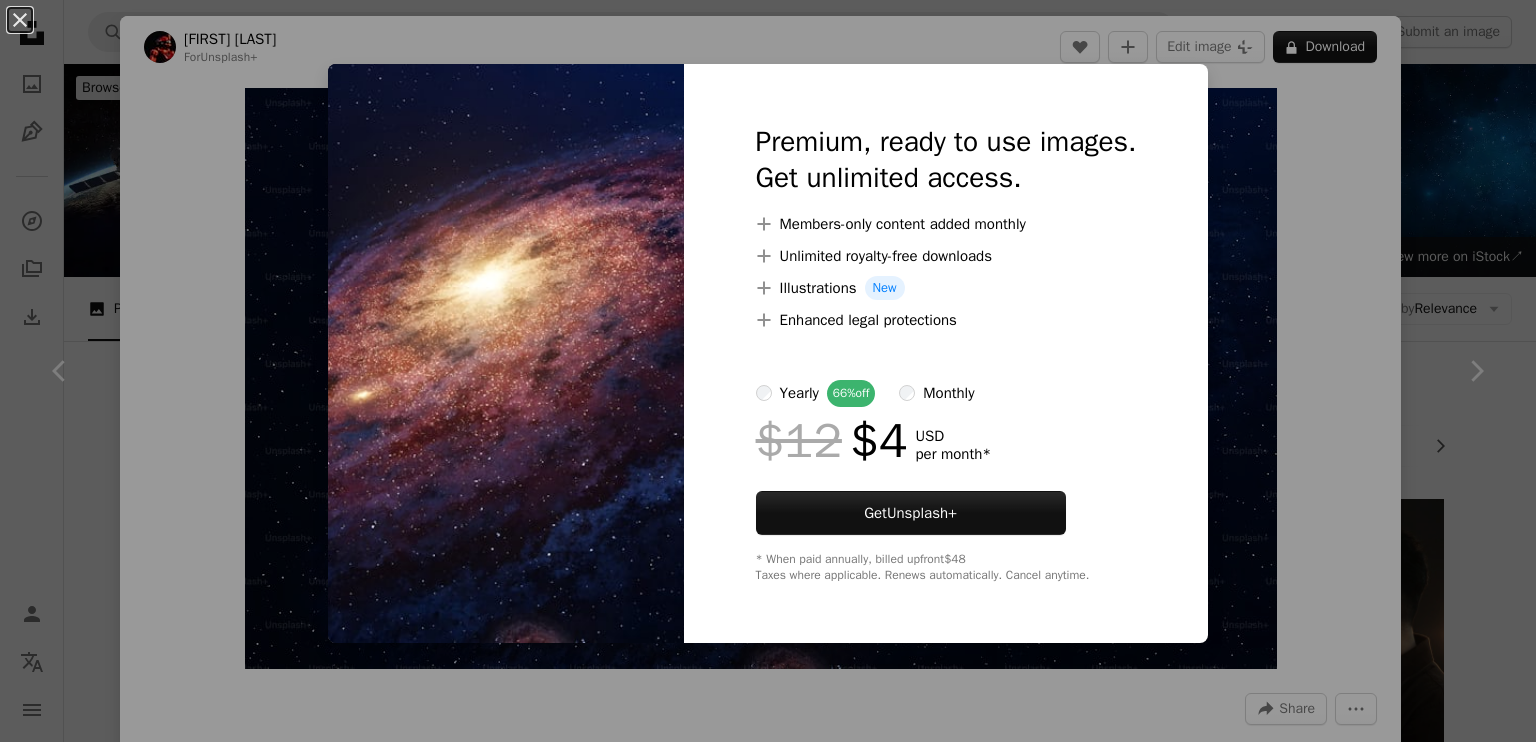 scroll, scrollTop: 3800, scrollLeft: 0, axis: vertical 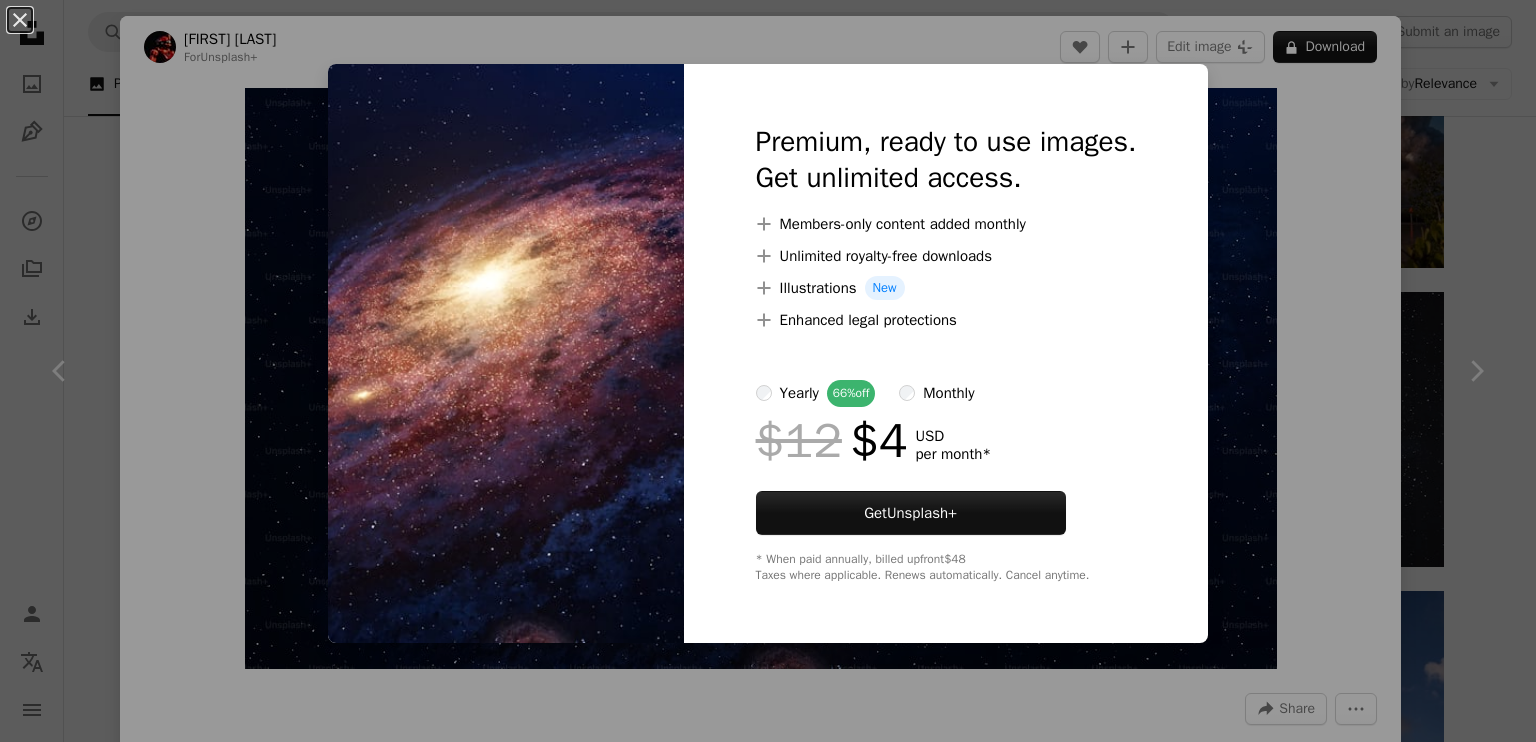 click on "monthly" at bounding box center (936, 393) 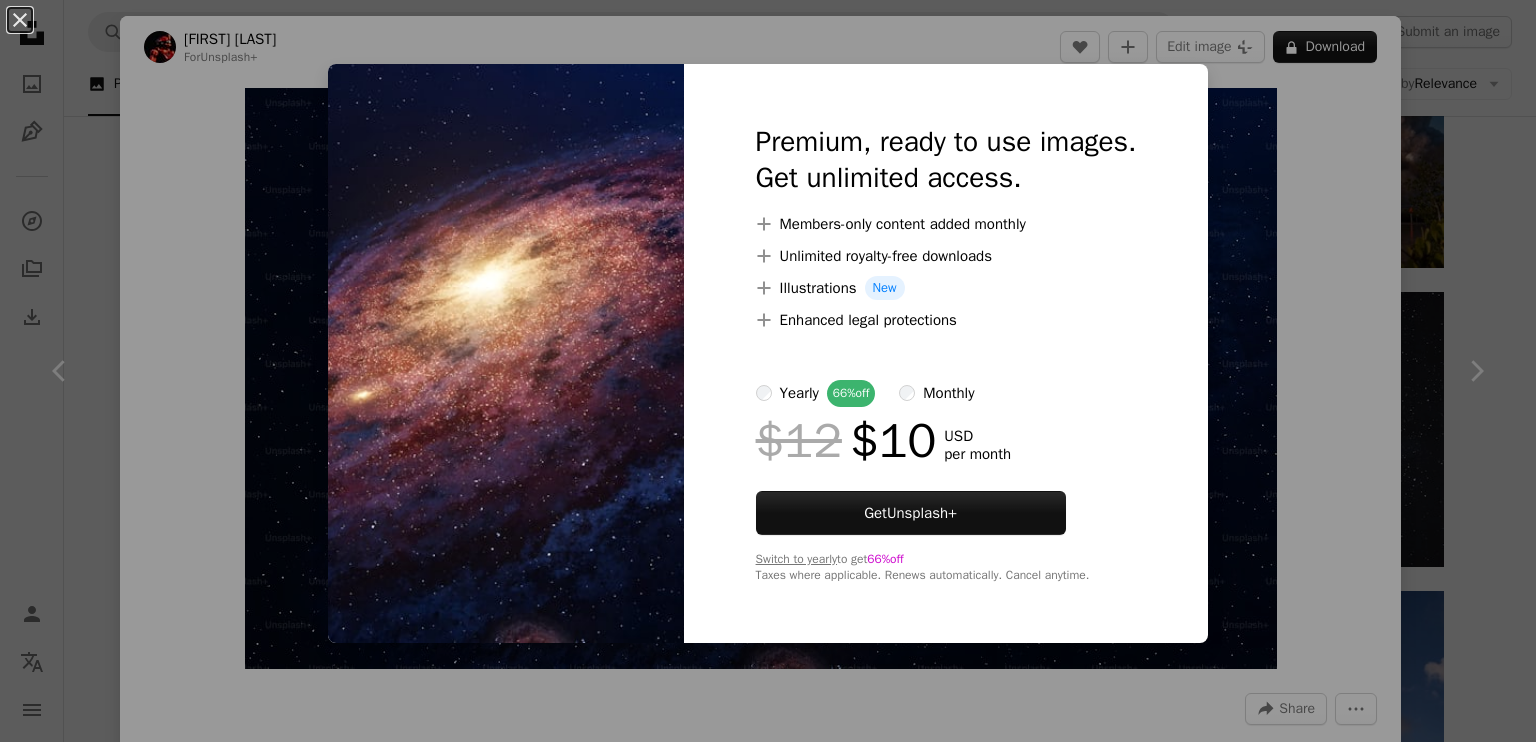 click on "An X shape Premium, ready to use images. Get unlimited access. A plus sign Members-only content added monthly A plus sign Unlimited royalty-free downloads A plus sign Illustrations  New A plus sign Enhanced legal protections yearly 66%  off monthly $12   $10 USD per month Get  Unsplash+ Switch to yearly  to get  66%  off Taxes where applicable. Renews automatically. Cancel anytime." at bounding box center [768, 371] 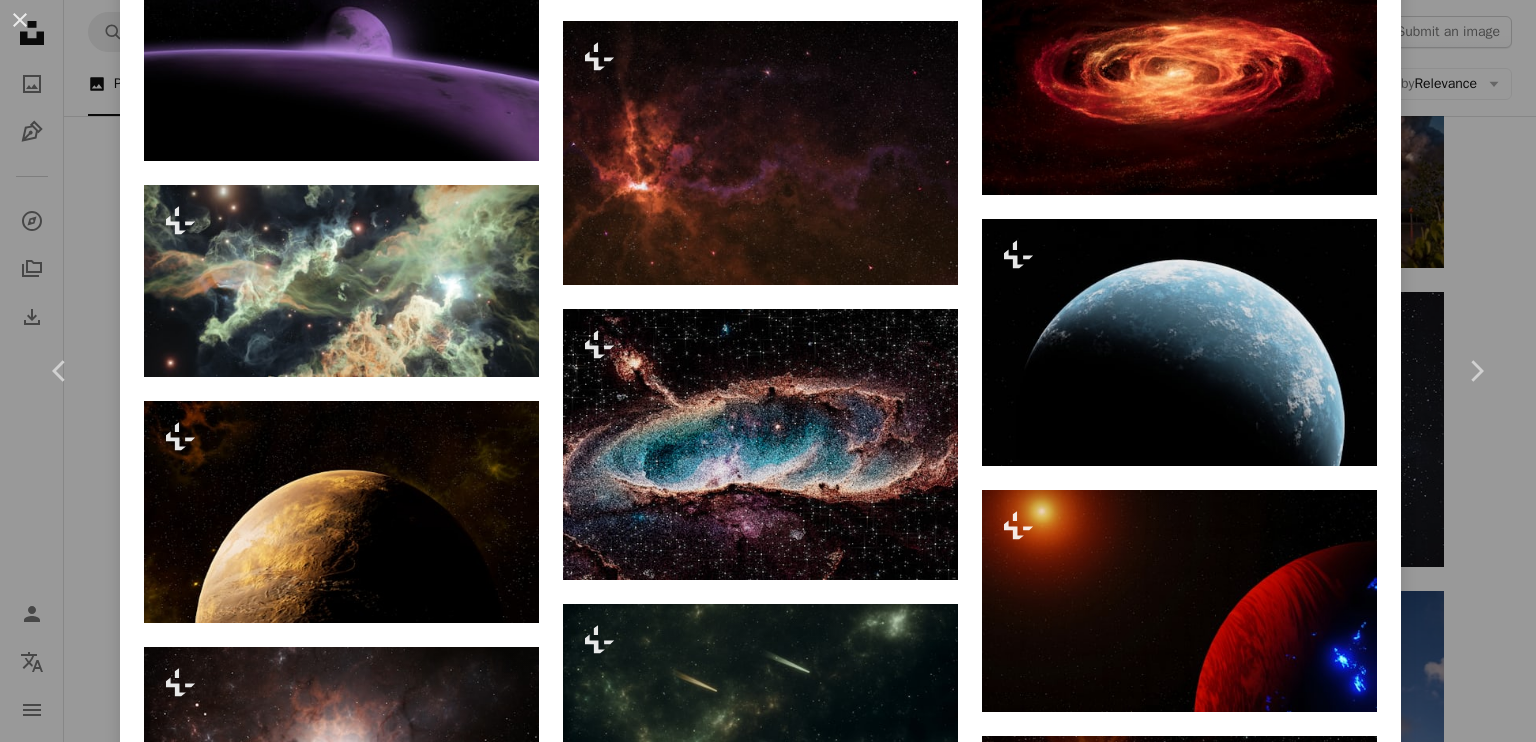 scroll, scrollTop: 4934, scrollLeft: 0, axis: vertical 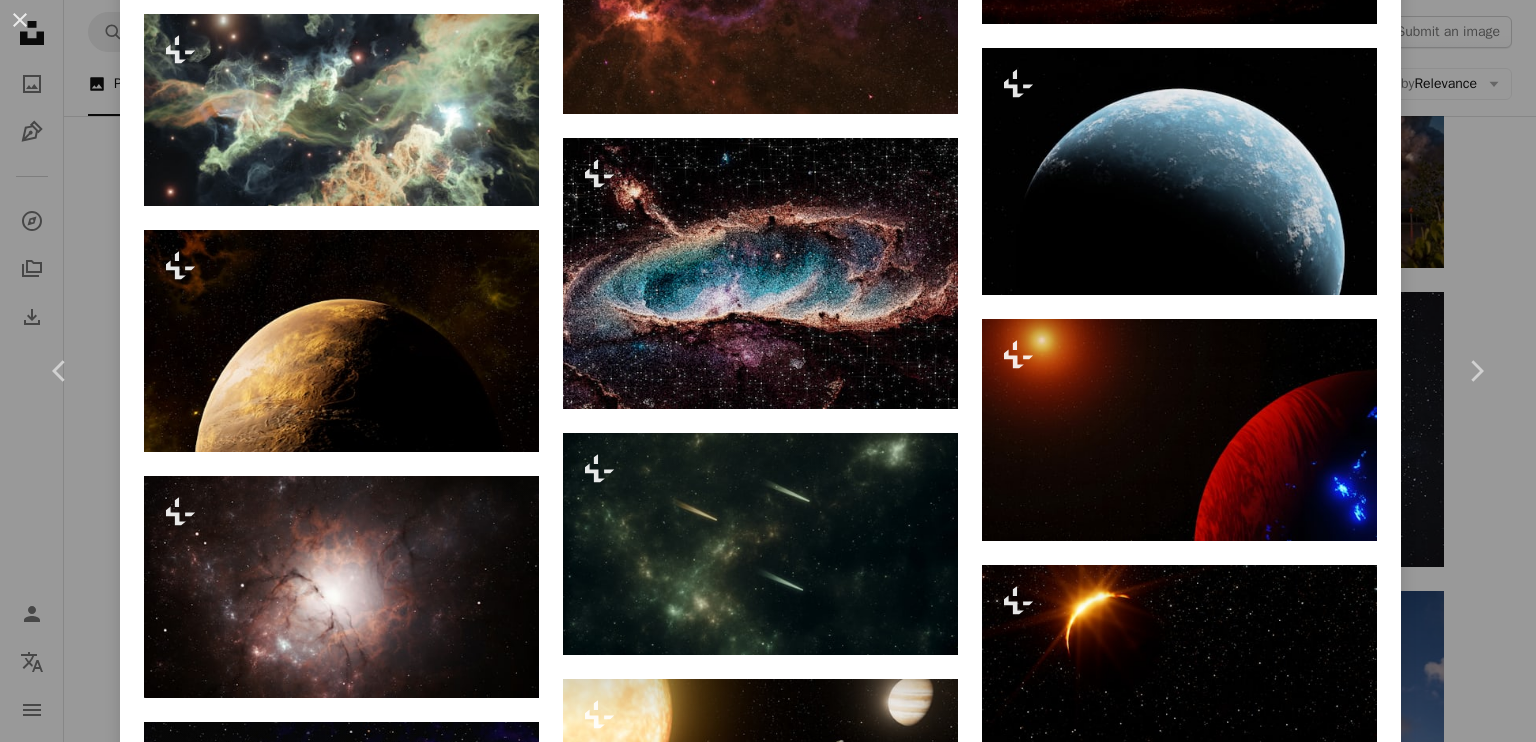 click on "Published on  [MONTH] [DAY], [YEAR]" at bounding box center (768, 371) 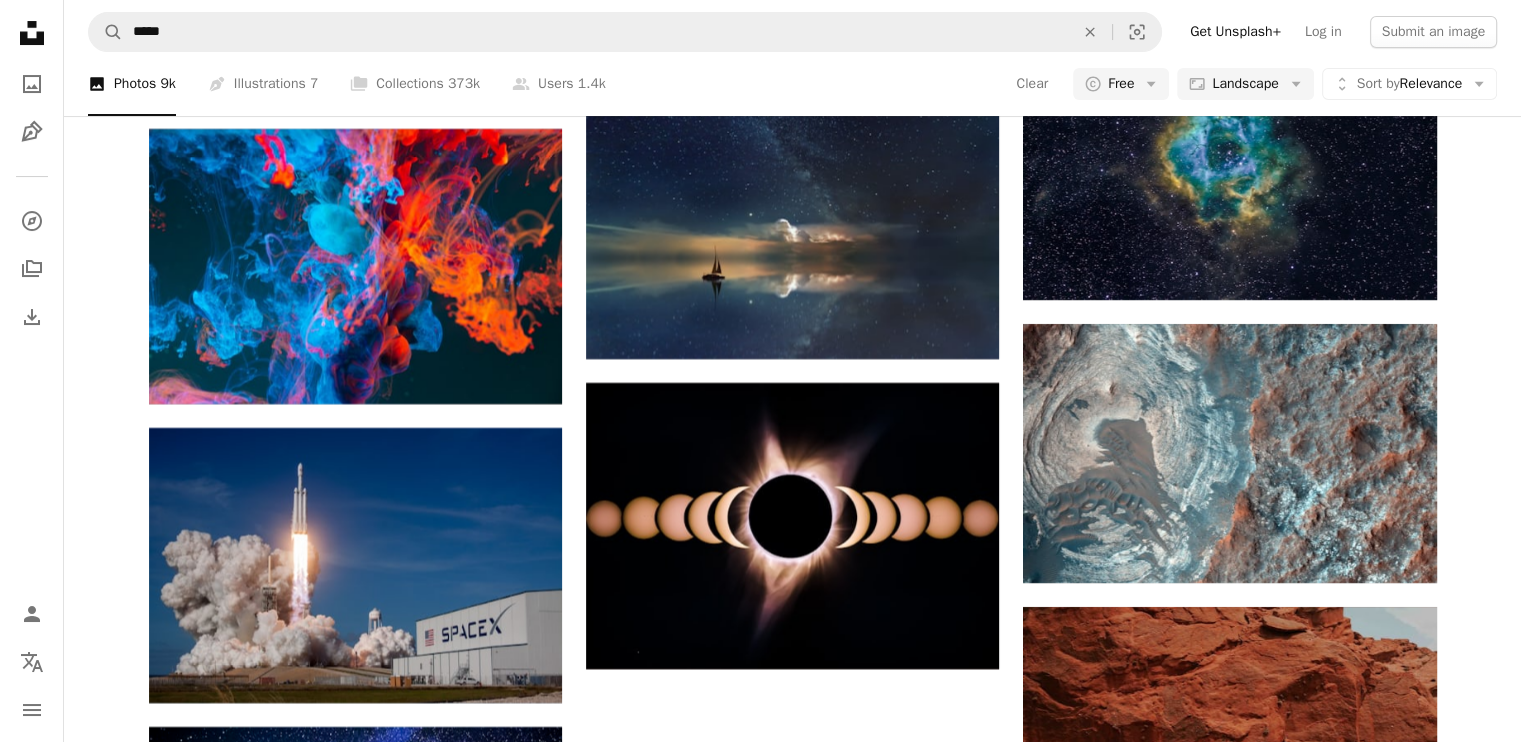 scroll, scrollTop: 7967, scrollLeft: 0, axis: vertical 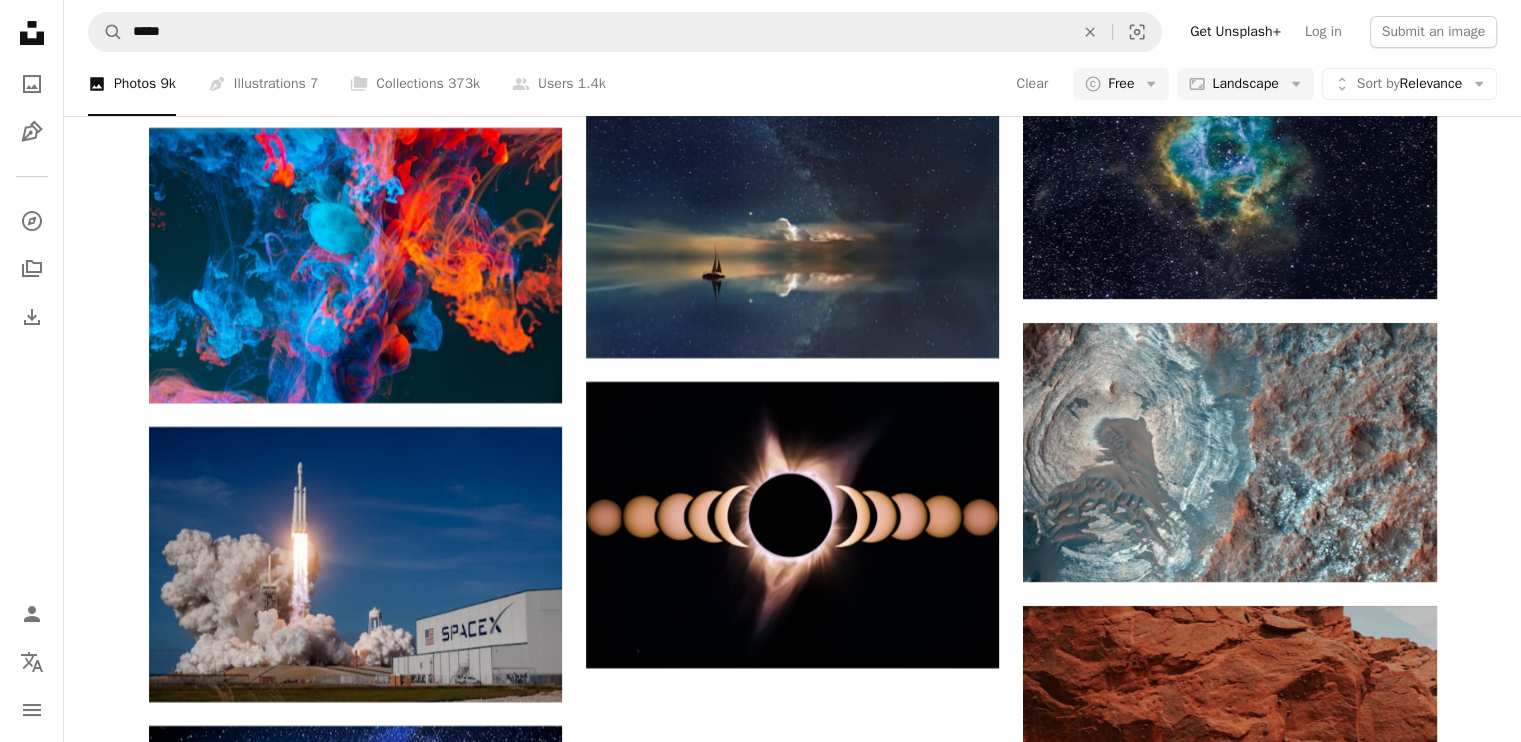 click on "Load more" at bounding box center [793, 1628] 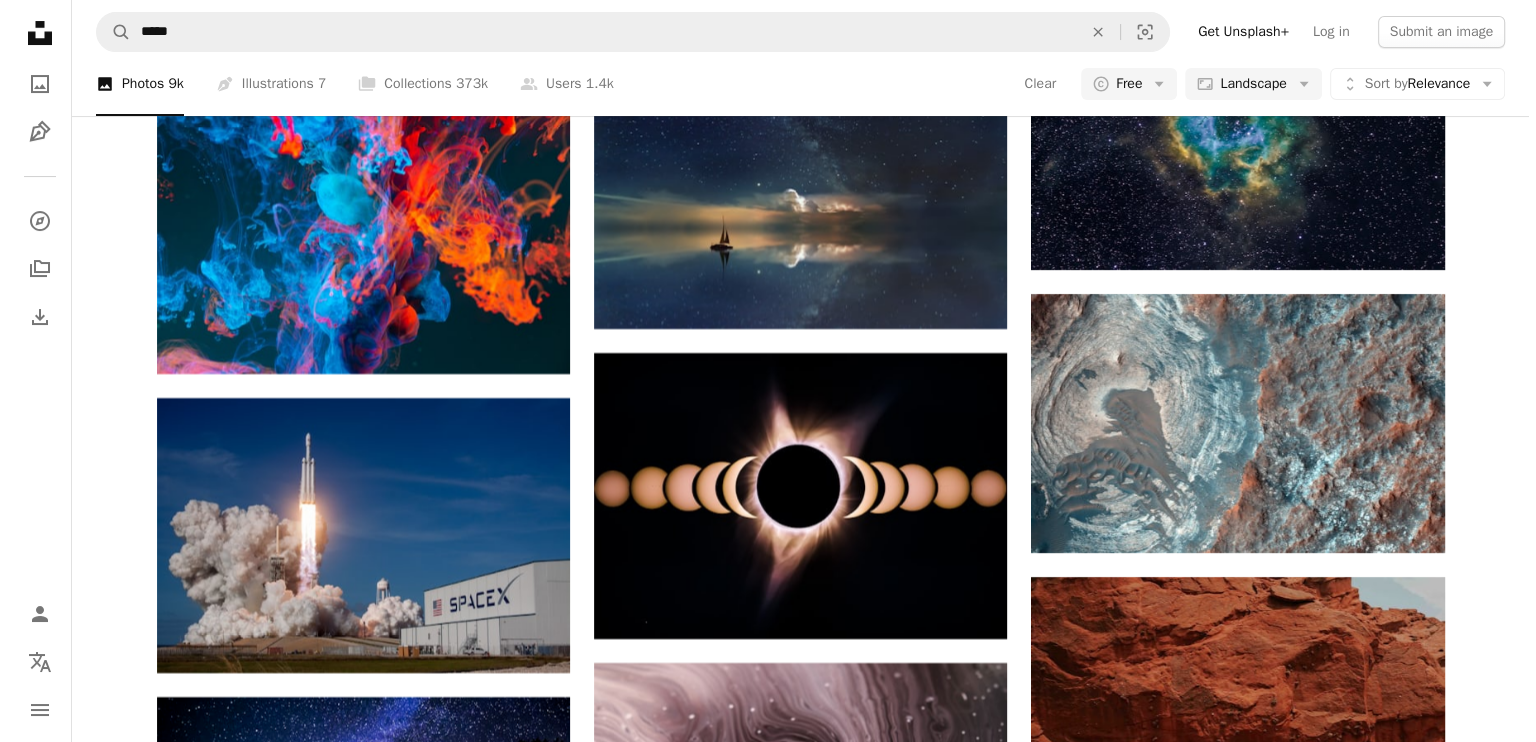 scroll, scrollTop: 7995, scrollLeft: 0, axis: vertical 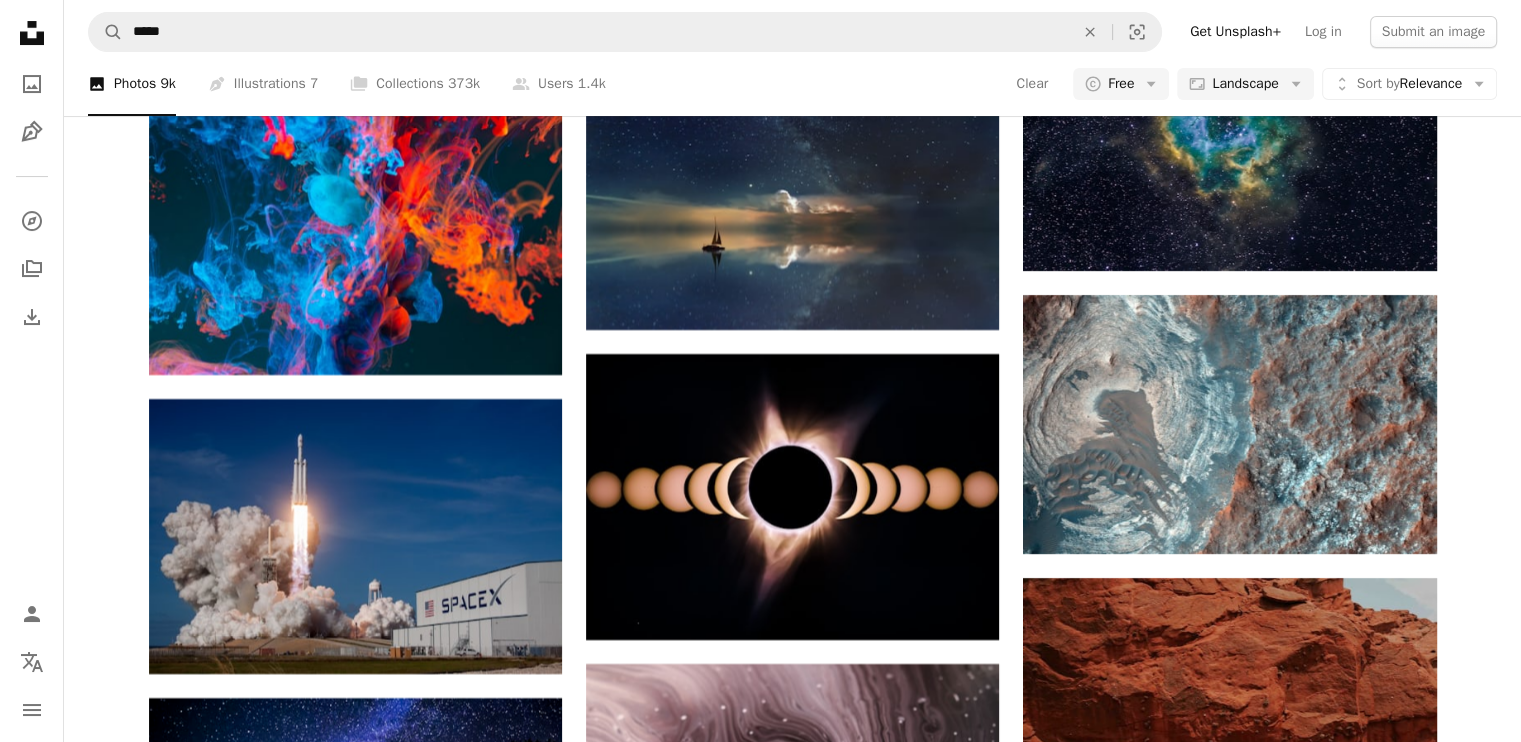 click at bounding box center (1229, 1709) 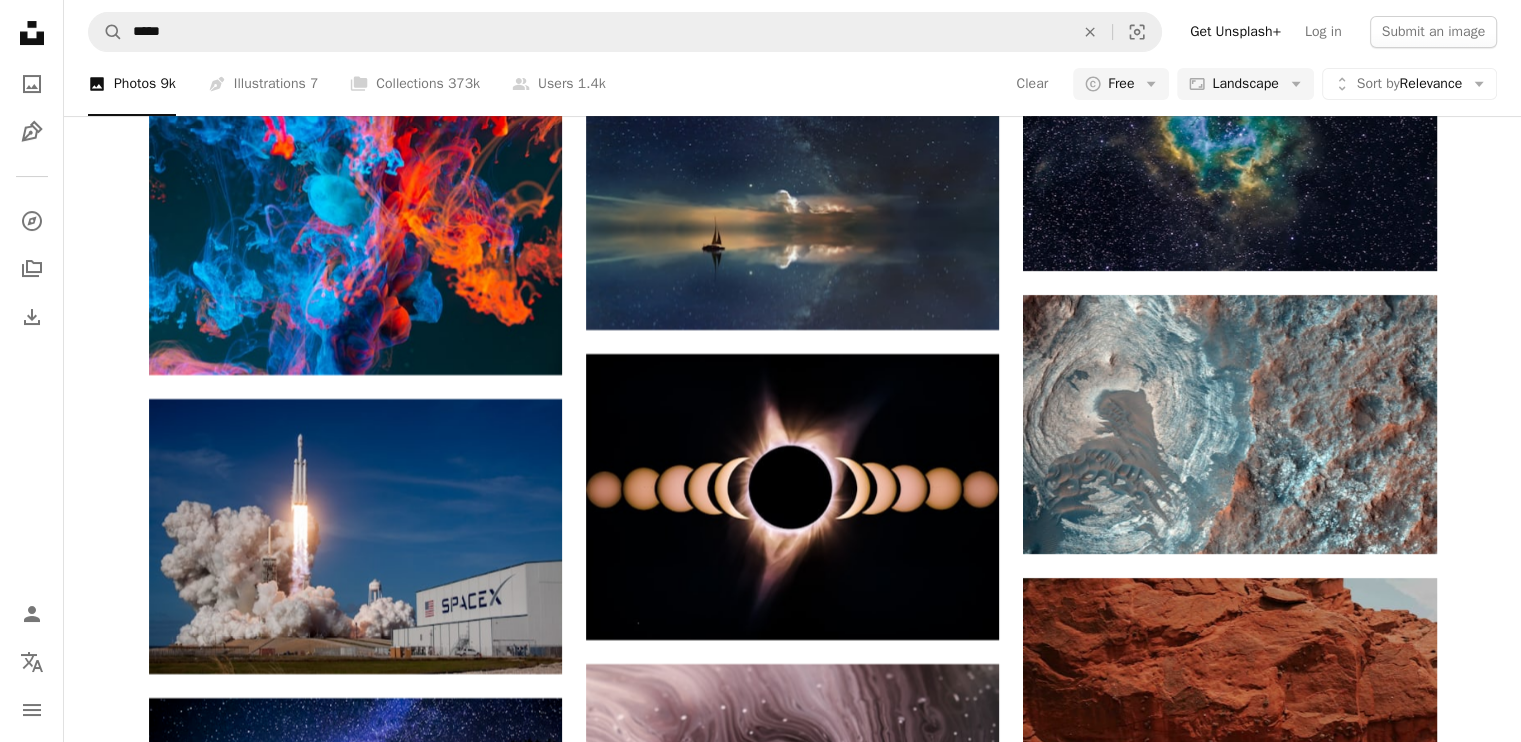 click at bounding box center [1229, 1709] 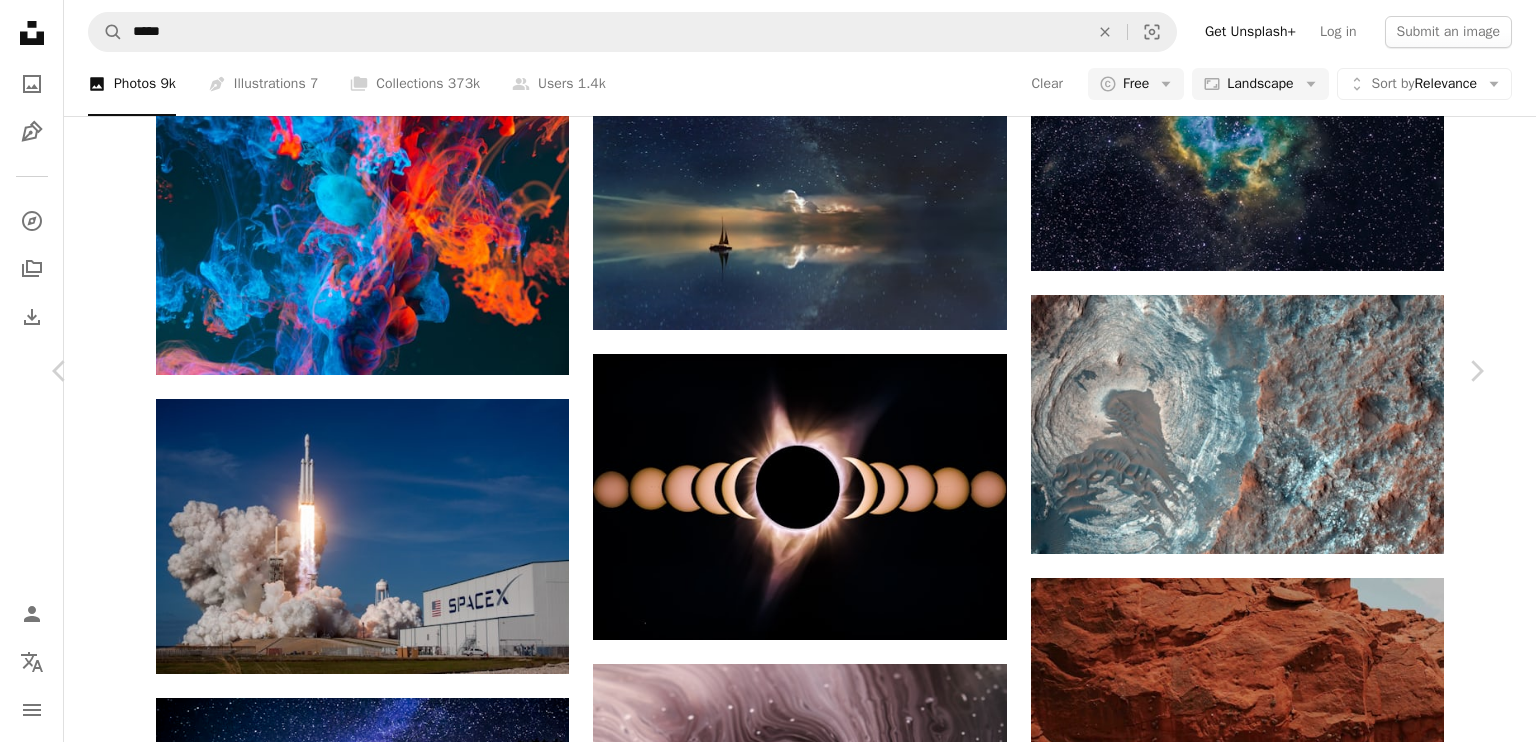 scroll, scrollTop: 2023, scrollLeft: 0, axis: vertical 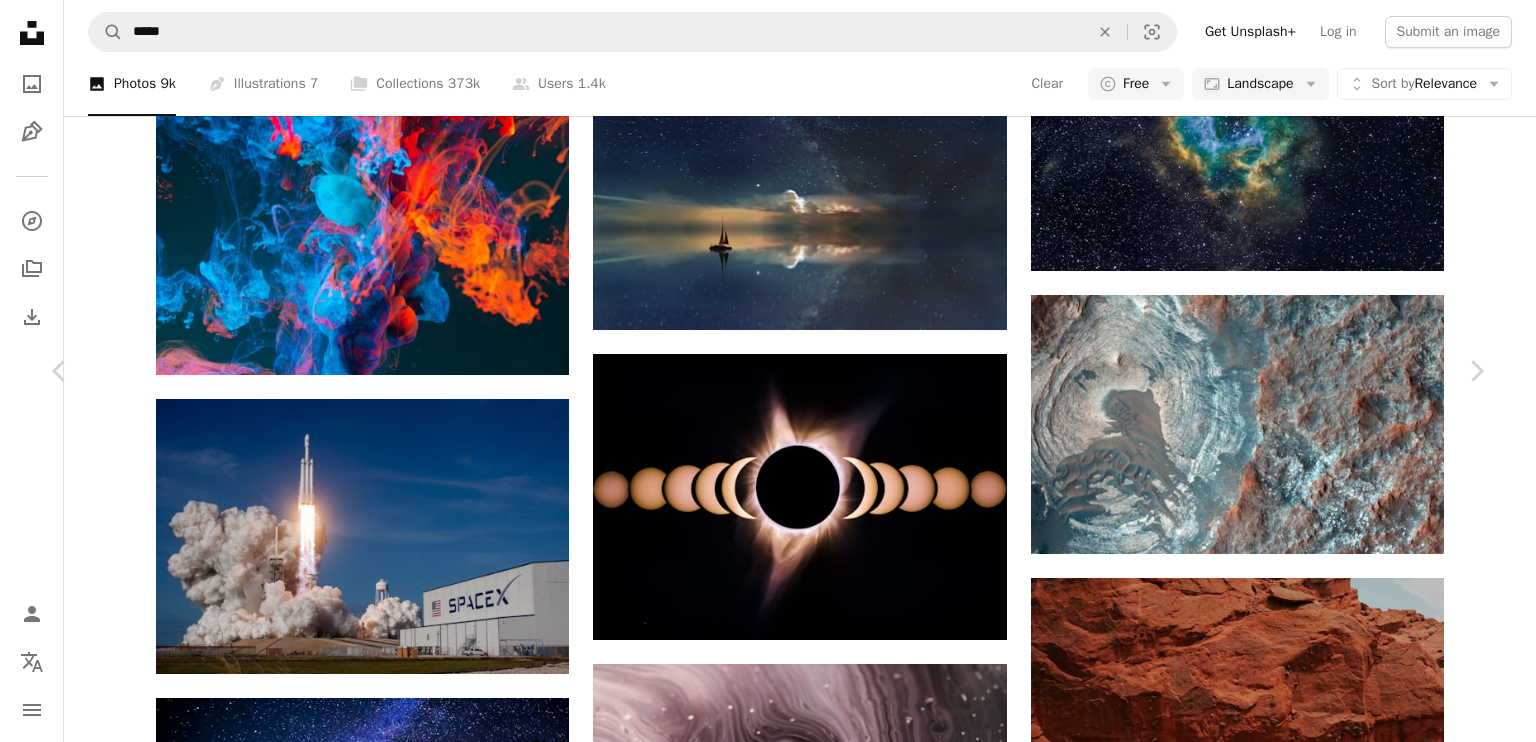 click on "A heart A plus sign [FIRST] [LAST] Arrow pointing down A heart A plus sign NASA Arrow pointing down A heart A plus sign [FIRST] [LAST] Arrow pointing down A heart A plus sign NASA Arrow pointing down A heart A plus sign [FIRST] [LAST] Available for hire A checkmark inside of a circle A heart NASA" at bounding box center (768, -1134) 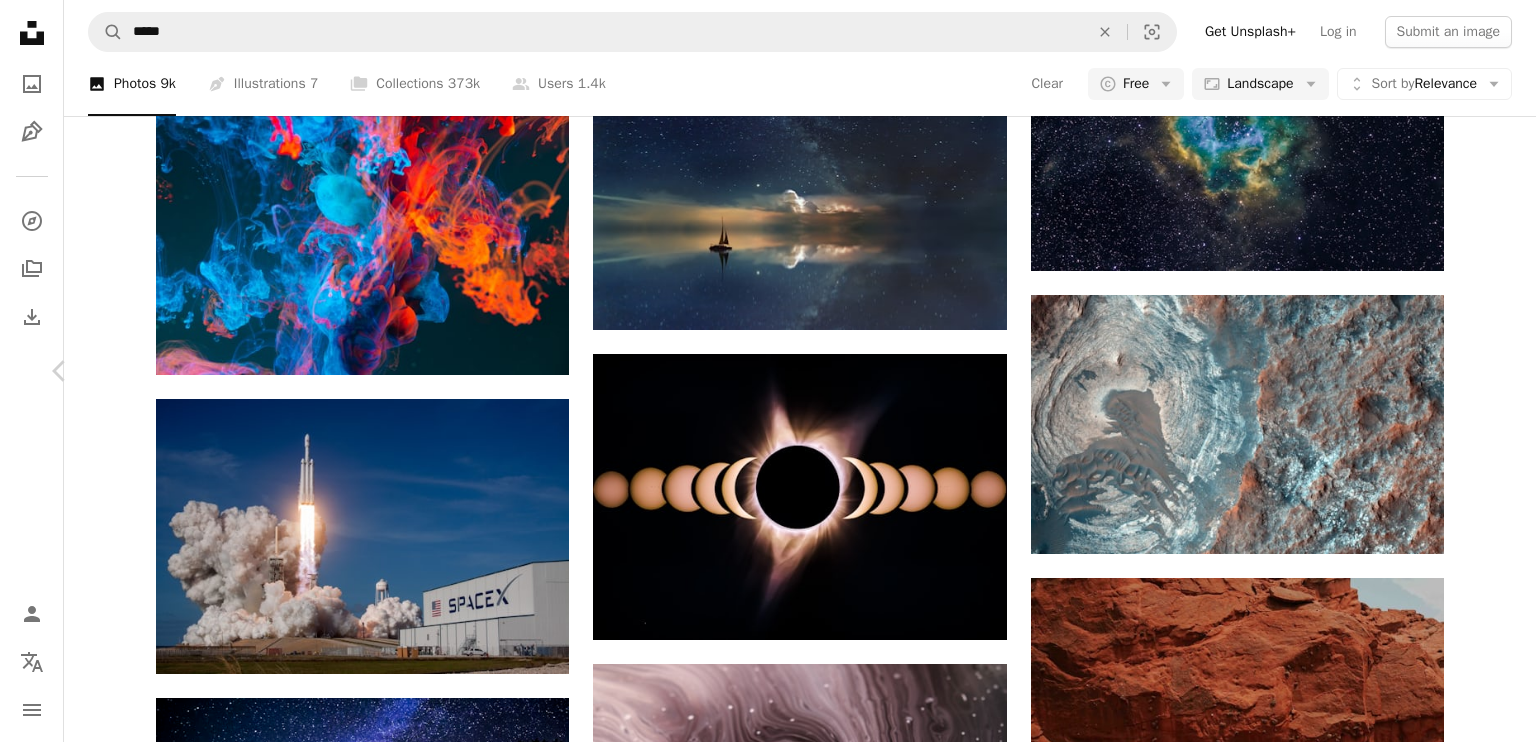 click on "Chevron right" at bounding box center (1476, 371) 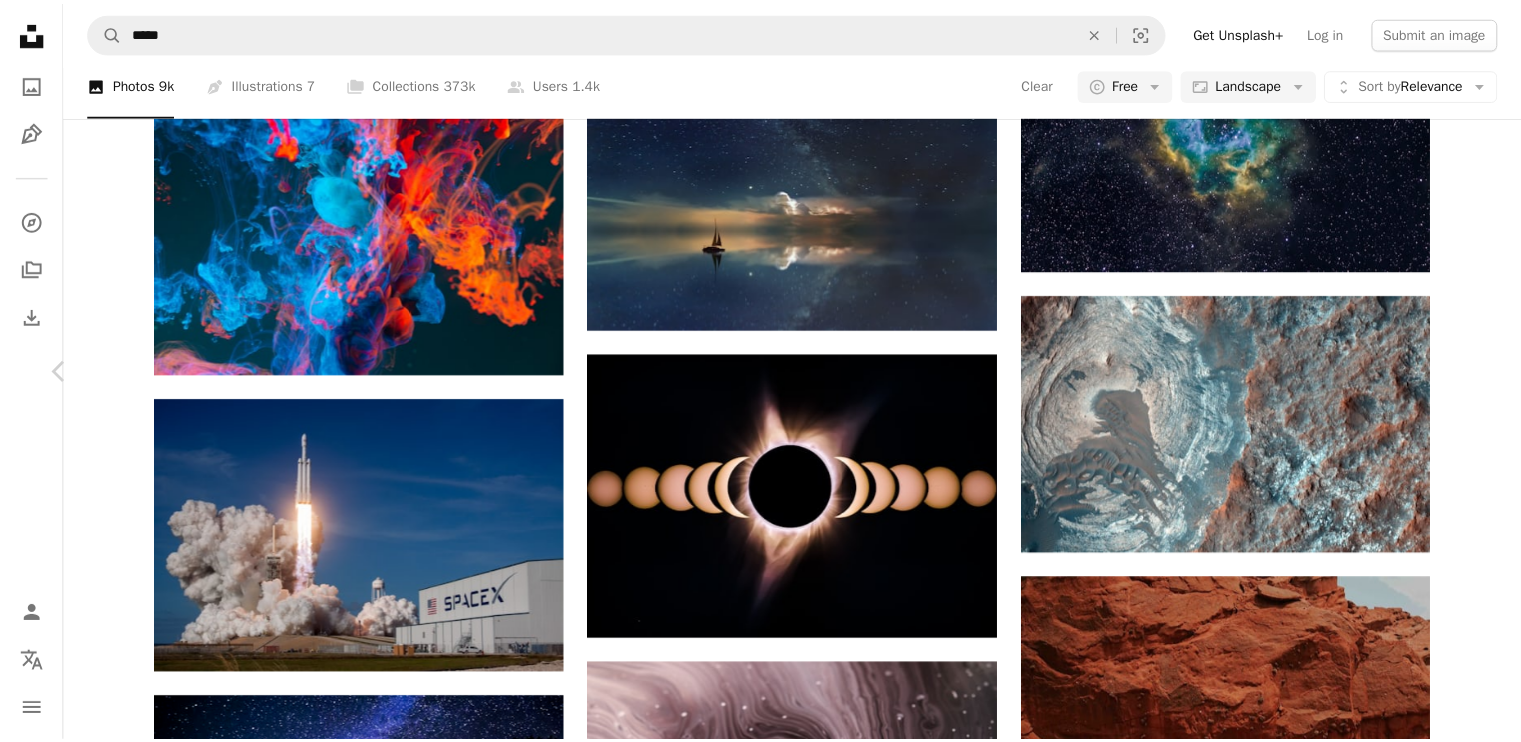 scroll, scrollTop: 0, scrollLeft: 0, axis: both 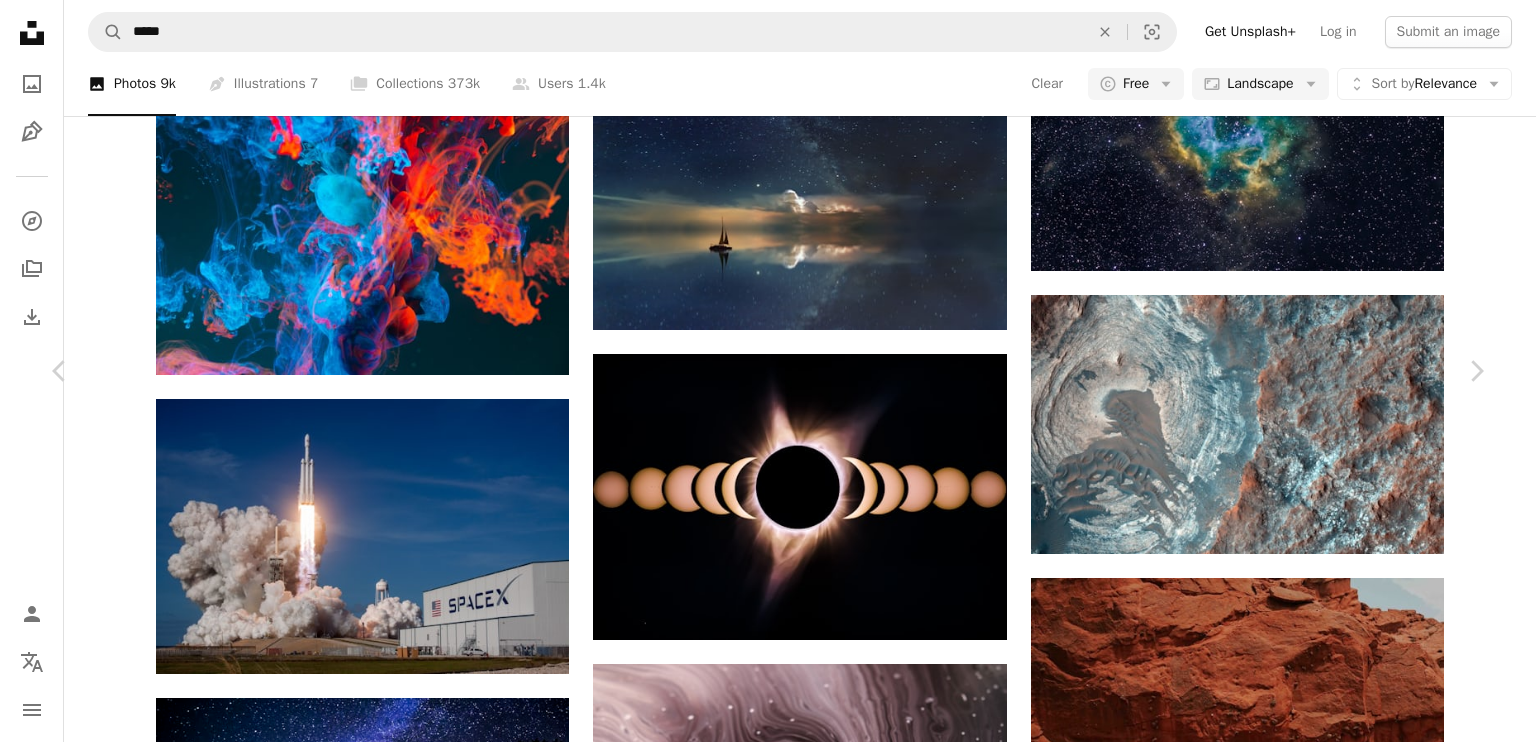 click on "Published on  [MONTH] [DAY], [YEAR]" at bounding box center [768, 6098] 